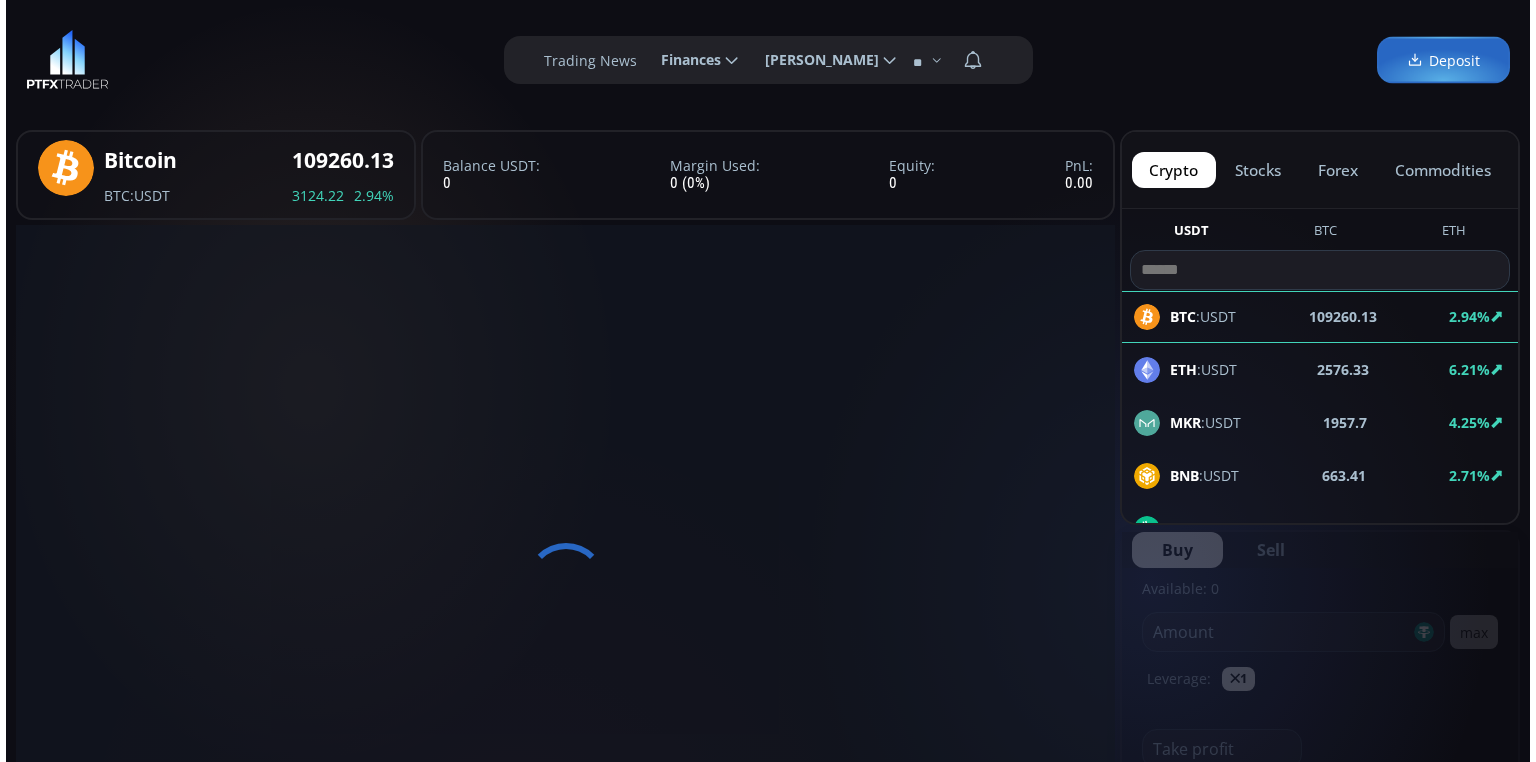 scroll, scrollTop: 0, scrollLeft: 0, axis: both 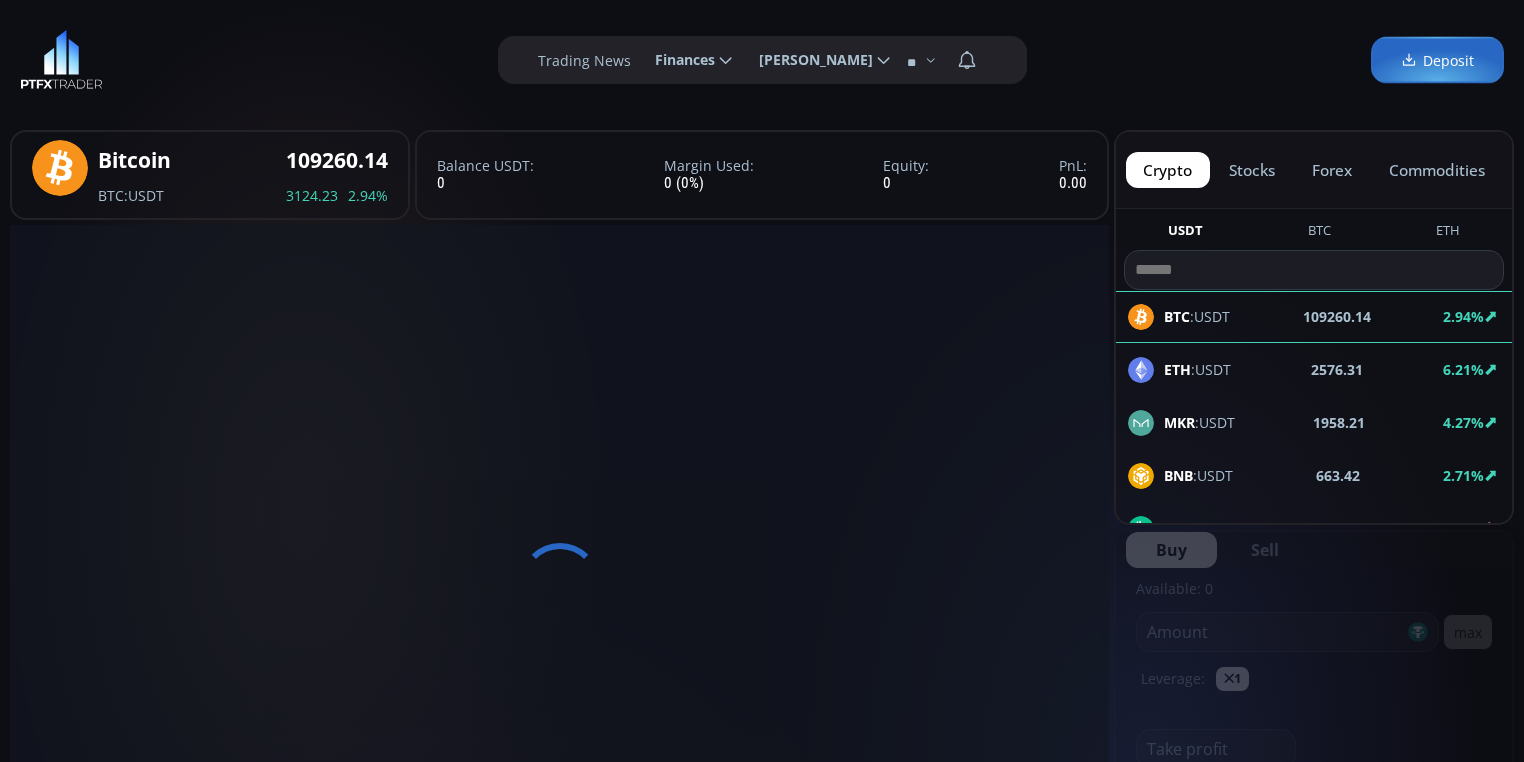 click on "Deposit" at bounding box center [1437, 60] 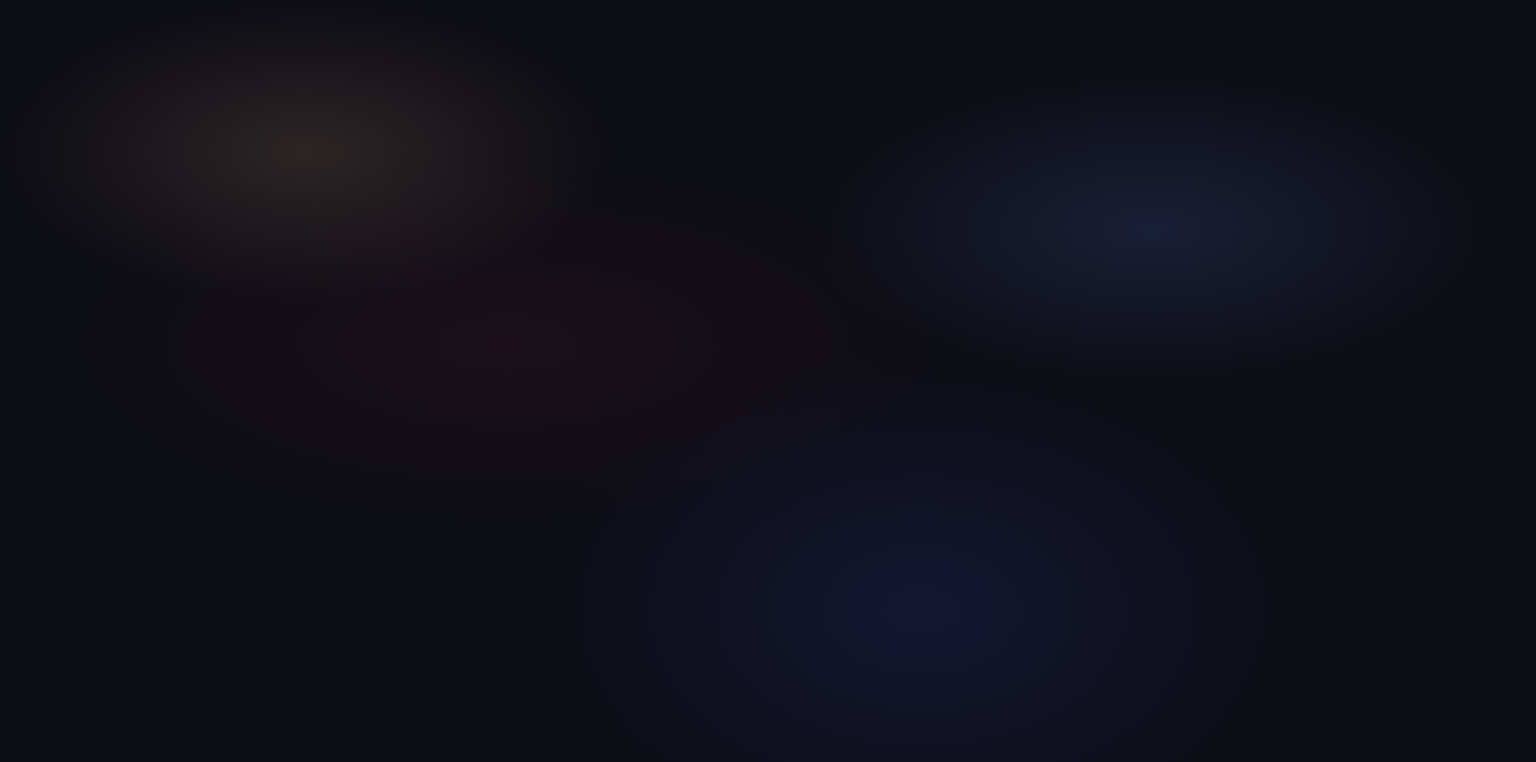 scroll, scrollTop: 0, scrollLeft: 0, axis: both 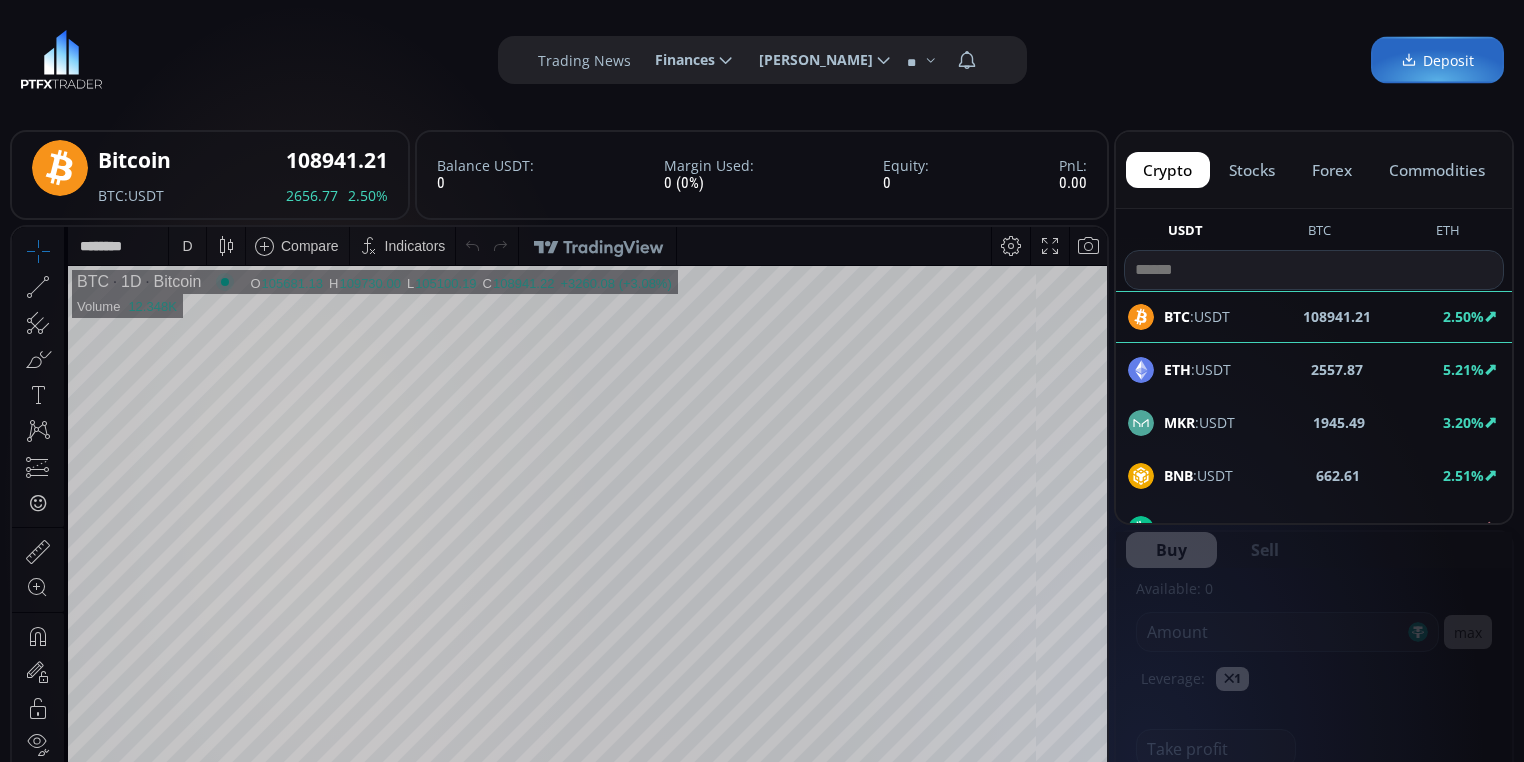 click 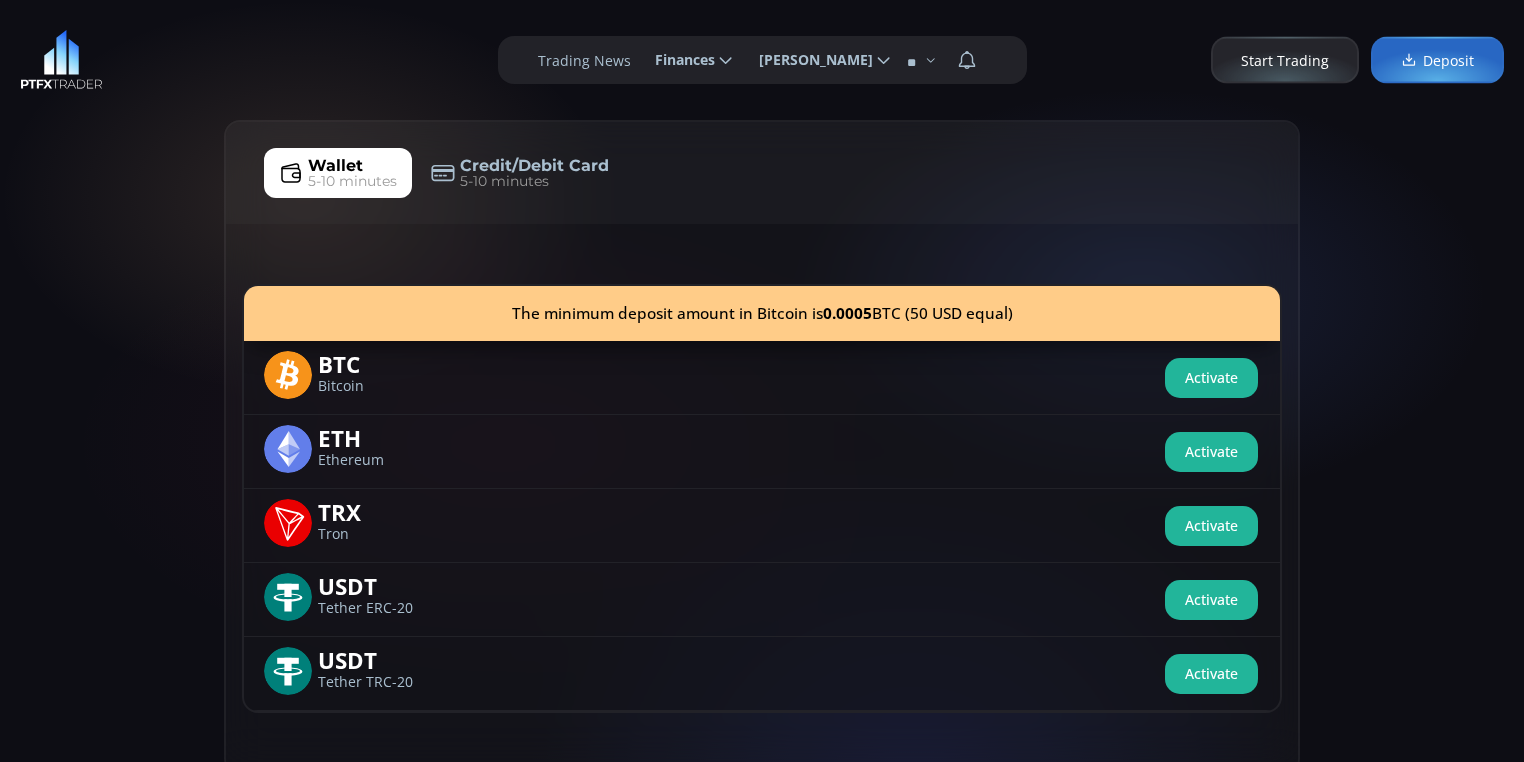 click on "5-10 minutes" at bounding box center (504, 181) 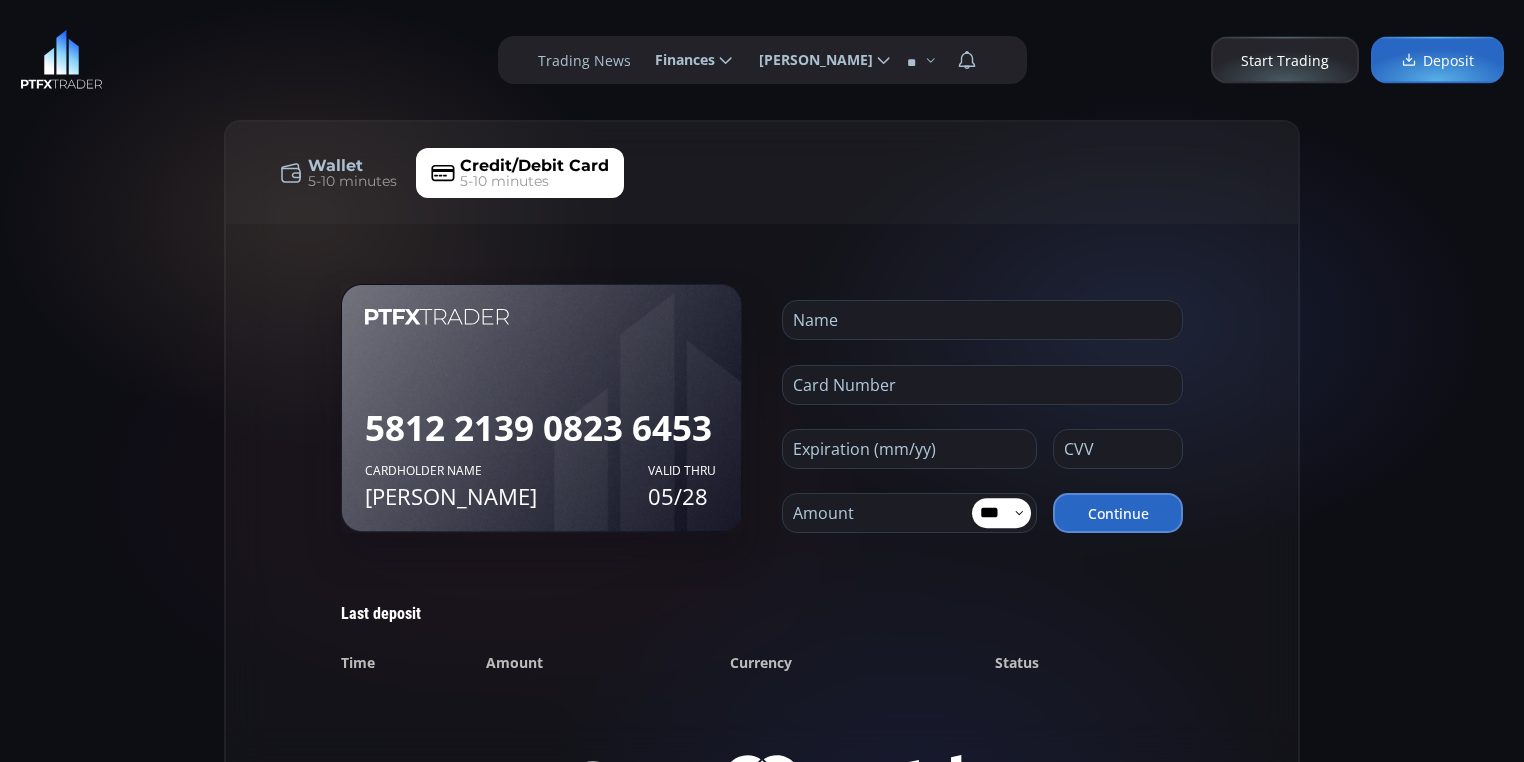 click on "Credit/Debit Card" at bounding box center (534, 166) 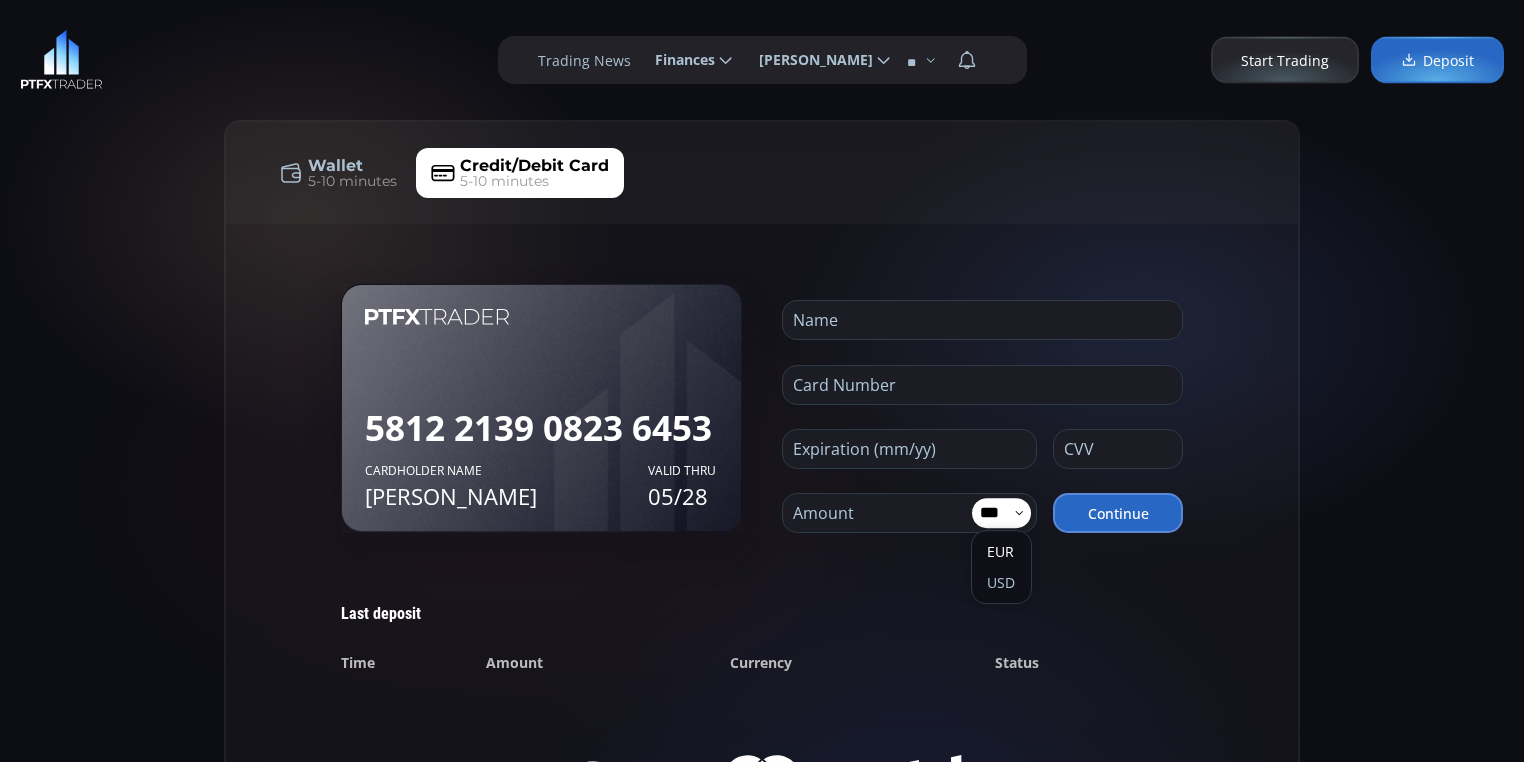 click on "USD" 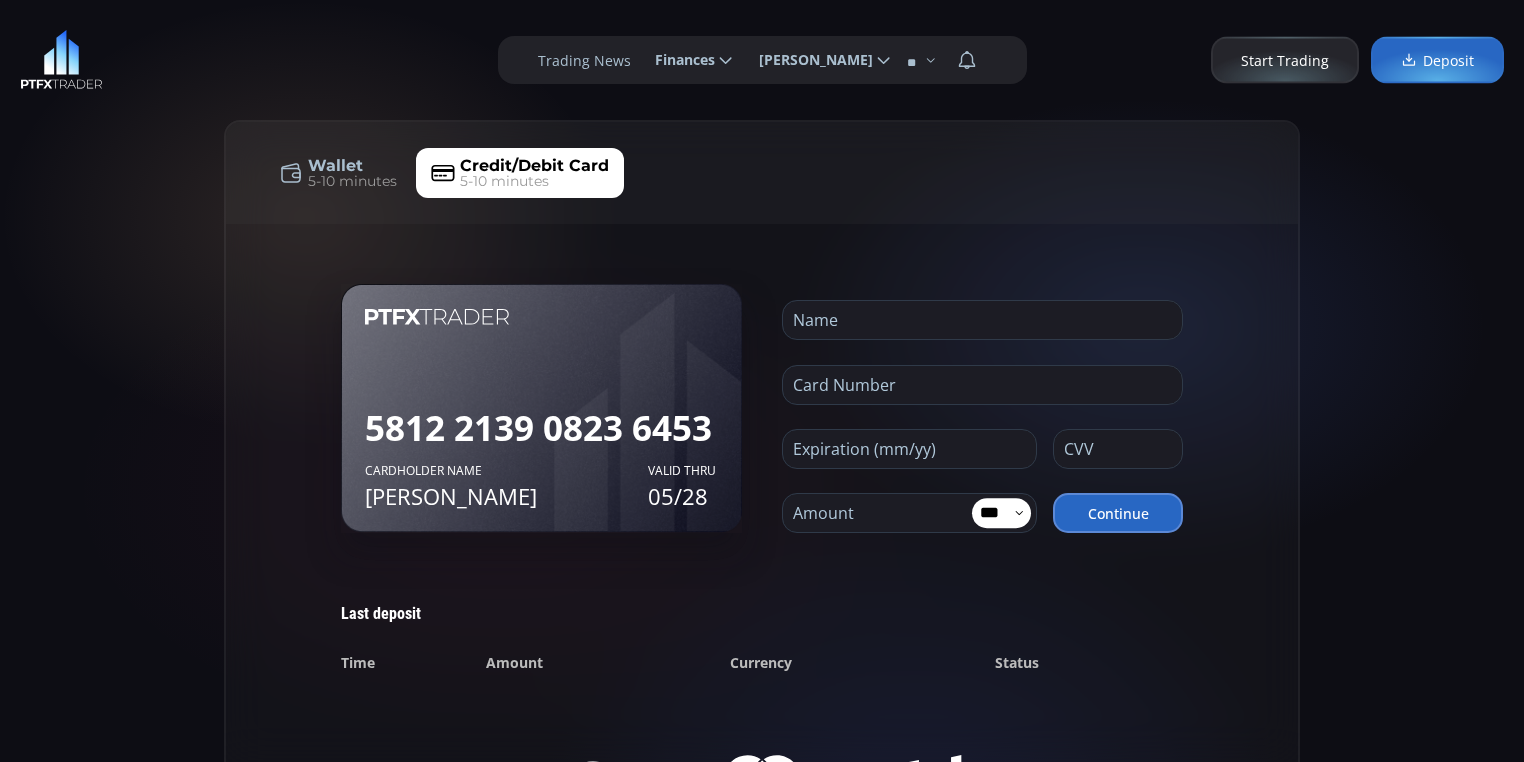 click on "5812 2139 0823 6453 Cardholder name JOHN DOE VALID THRU 05/28 Cardholder name JOHN DOE CVV 039 Name Card Number Expiration (mm/yy) CVV Amount ***  EUR  USD Continue Last deposit Time Amount Currency Status BANK TRANSFER INVOICE BILL TO: Marina Presman Date: 02.07.2025 Description Amount  / 1000   Total   Payment Details IBAN: Bank Name: Beneficiary: Swift/BIC: Beneficiary Address: Reference:" at bounding box center [762, 550] 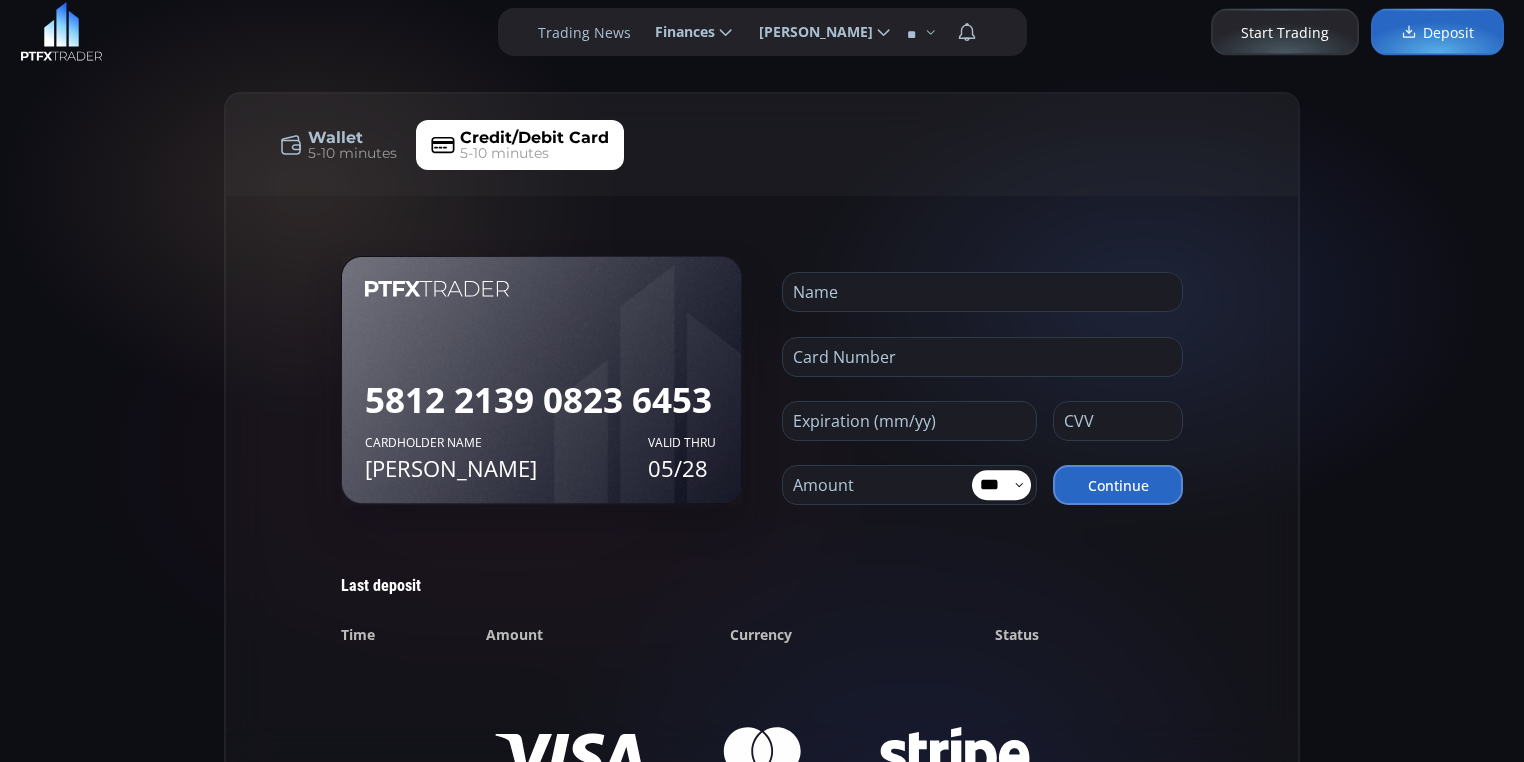 scroll, scrollTop: 0, scrollLeft: 0, axis: both 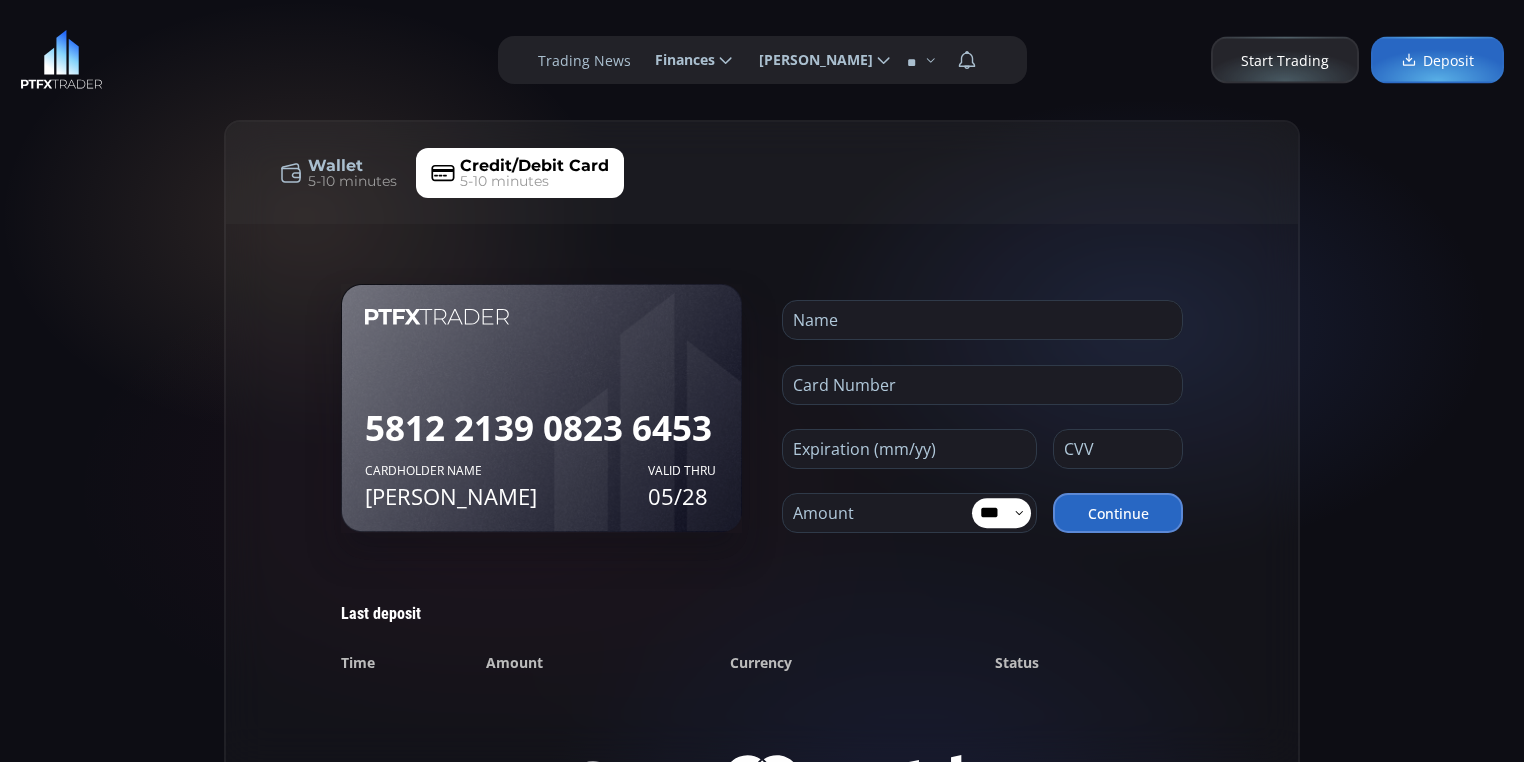 click on "Finances" 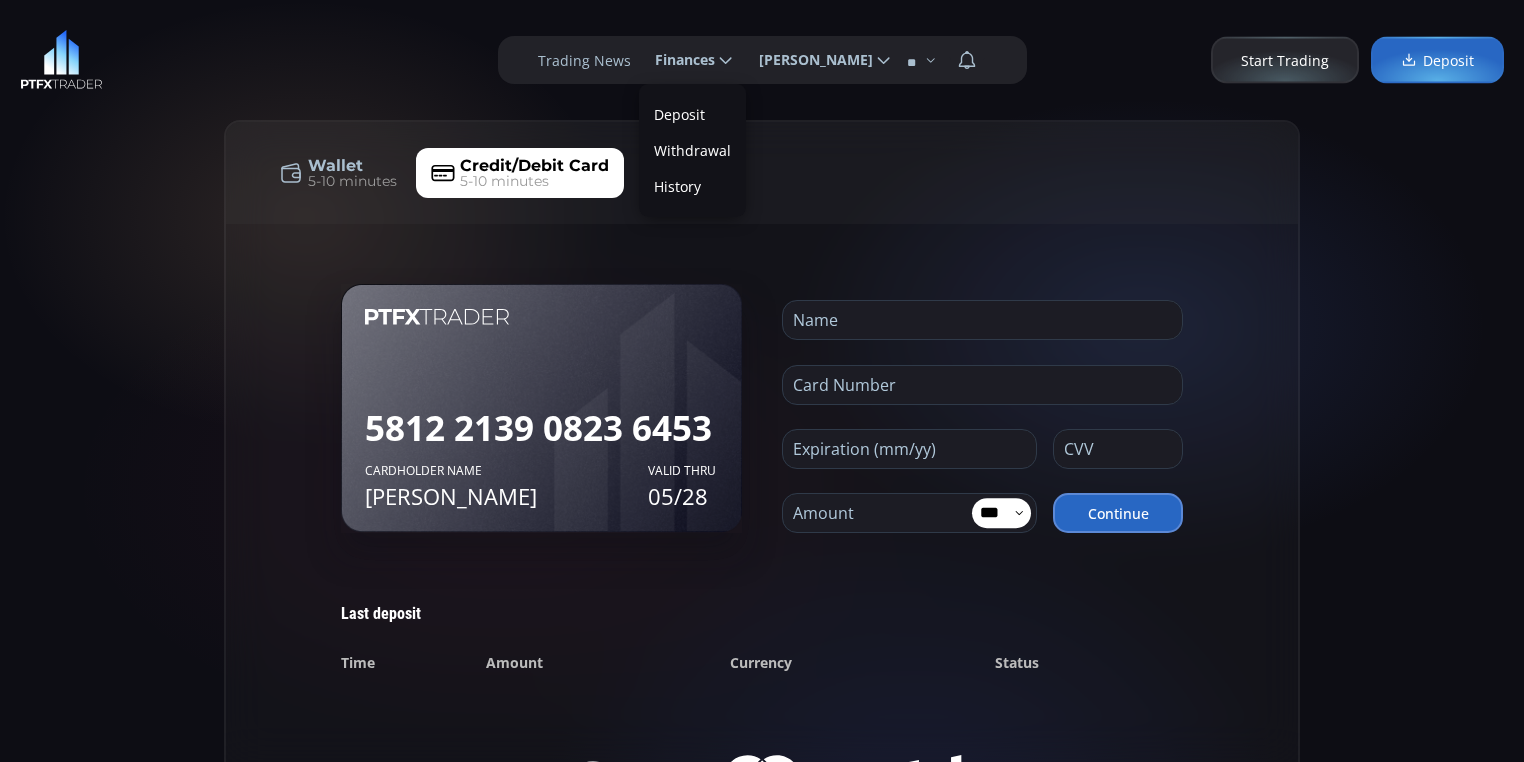click on "Finances" 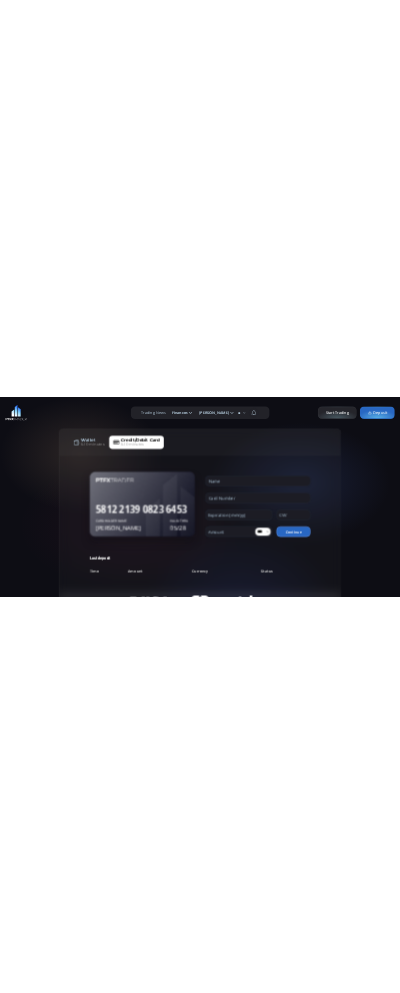 scroll, scrollTop: 0, scrollLeft: 0, axis: both 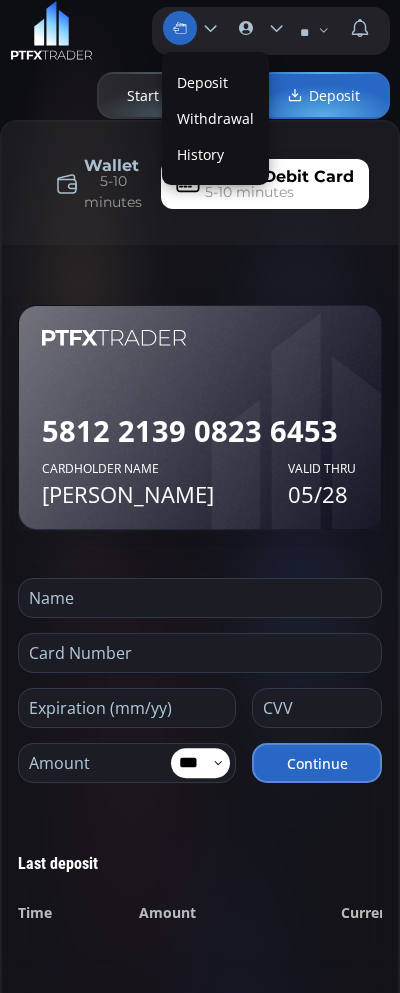 click 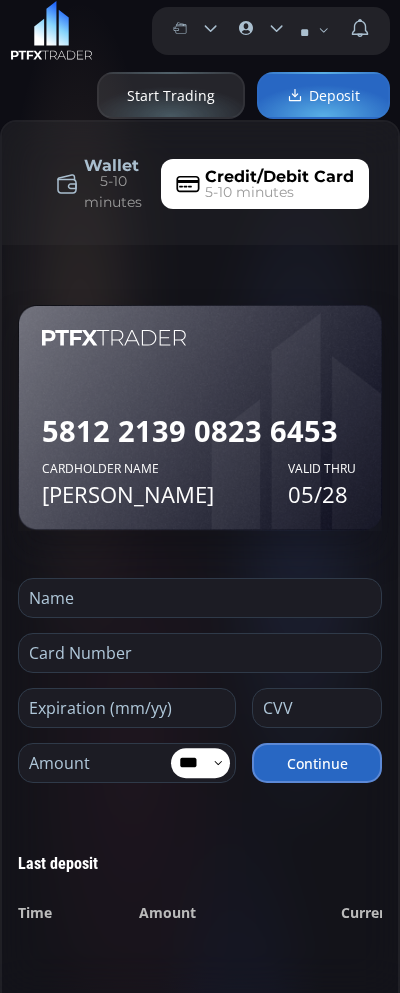click 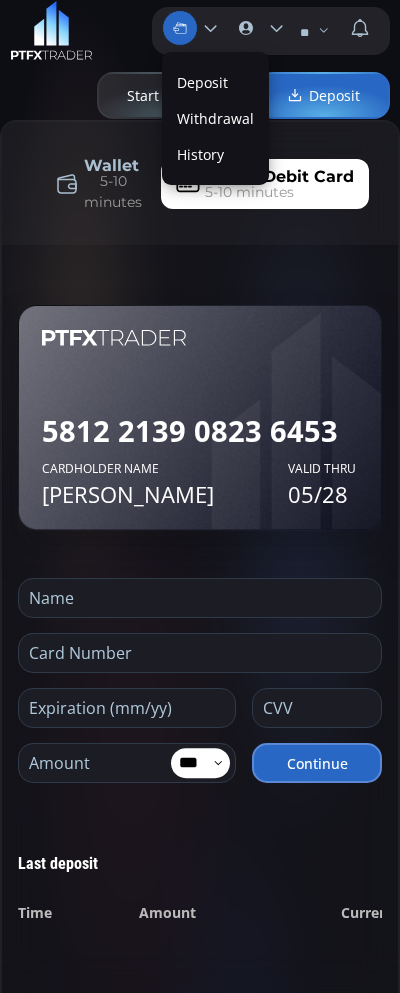 scroll, scrollTop: 0, scrollLeft: 60, axis: horizontal 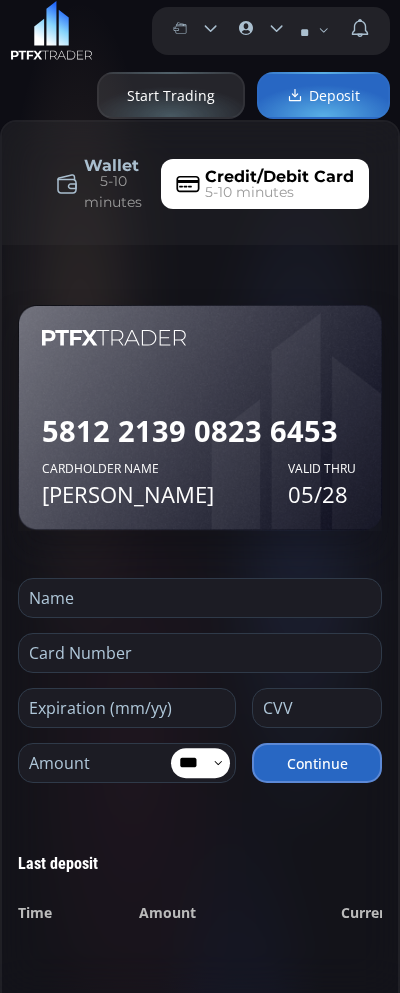 click 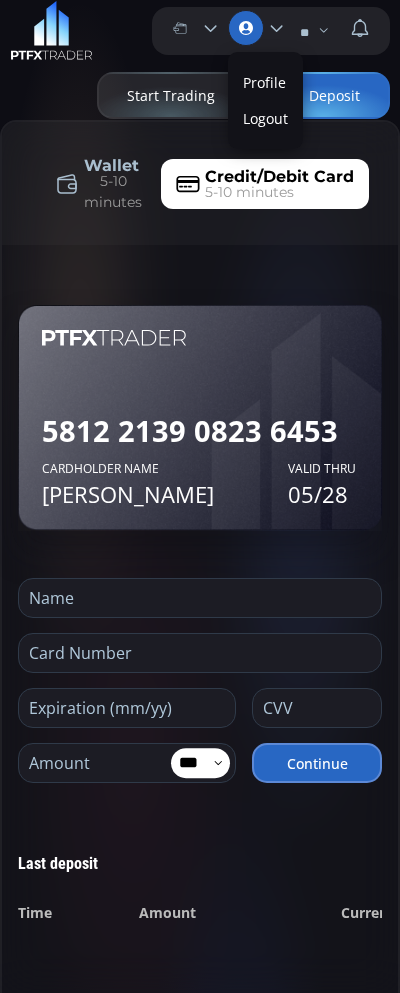click on "******** Finances" at bounding box center [191, 28] 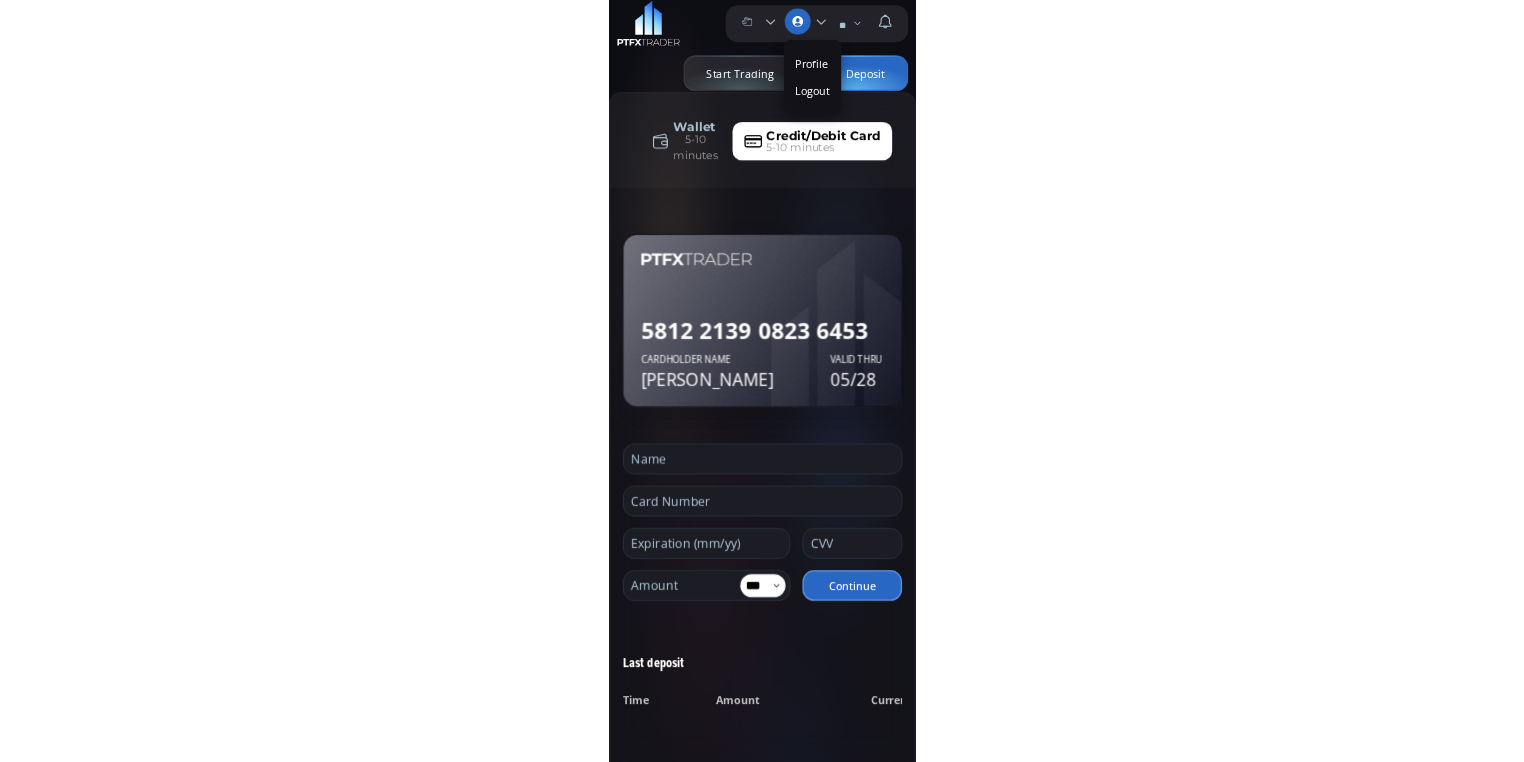 scroll, scrollTop: 0, scrollLeft: 0, axis: both 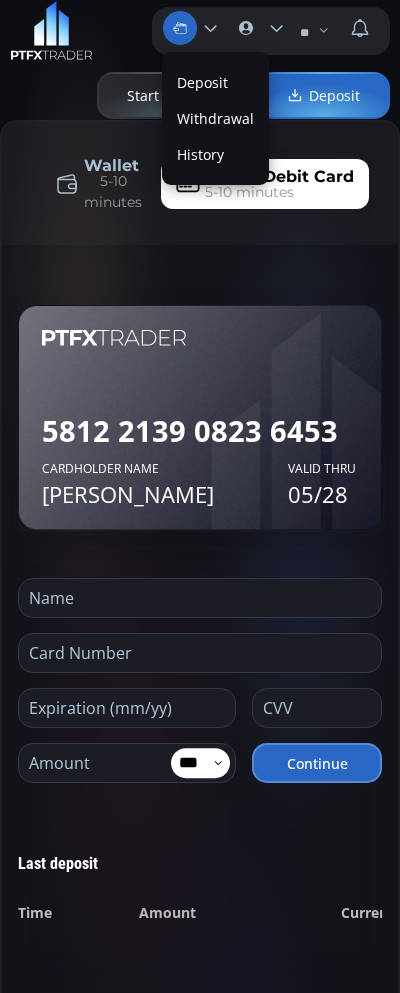 click on "Withdrawal" at bounding box center (215, 118) 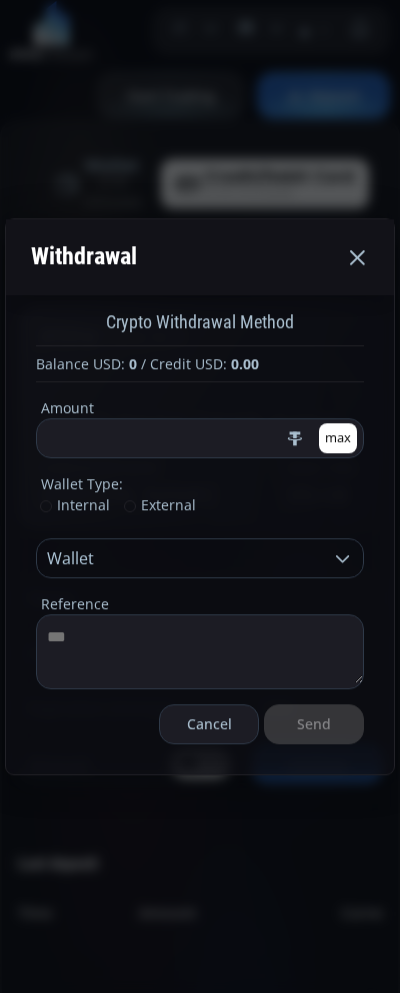 click at bounding box center (200, 649) 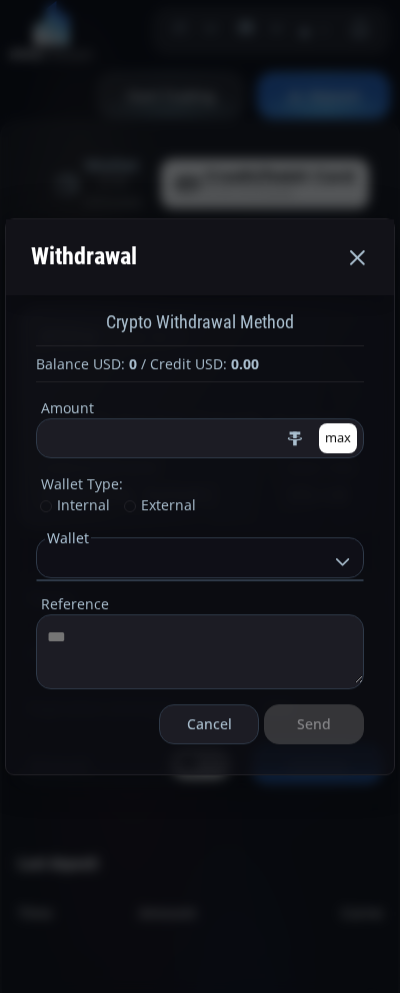 click at bounding box center [185, 561] 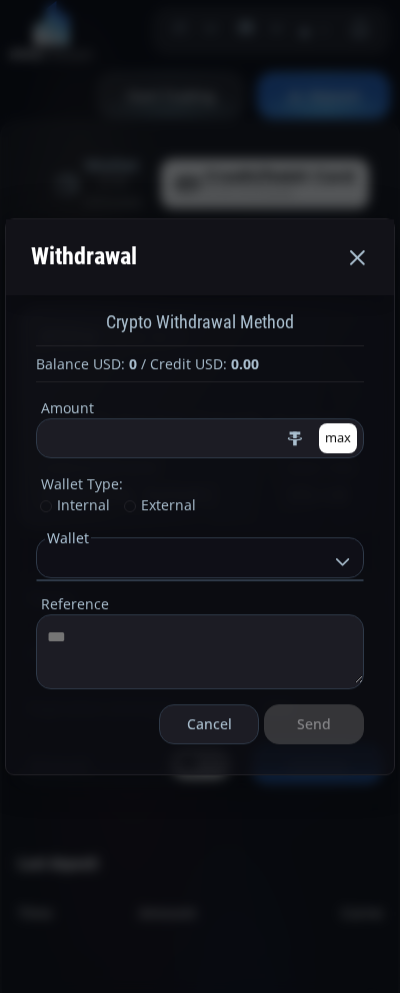 click at bounding box center [185, 561] 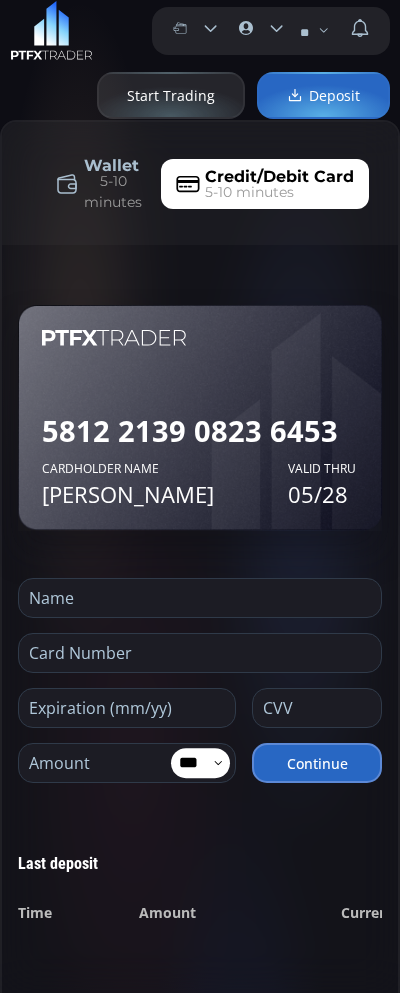 click on "Deposit" at bounding box center (323, 95) 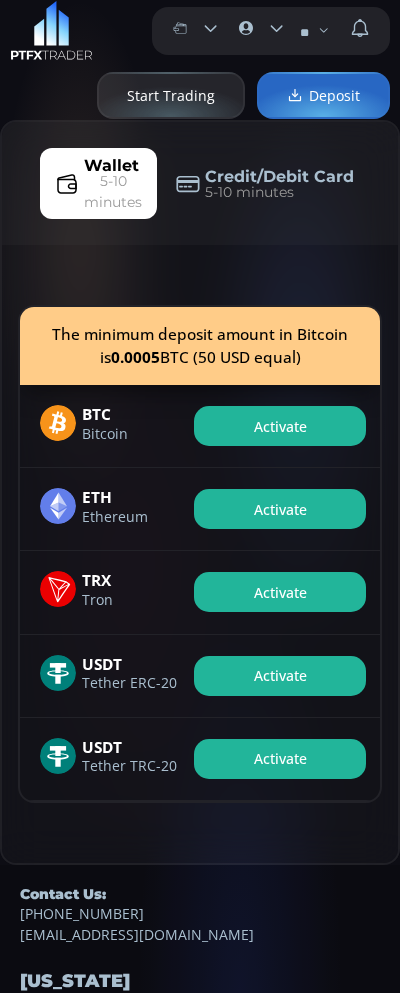 click on "Deposit" at bounding box center (323, 95) 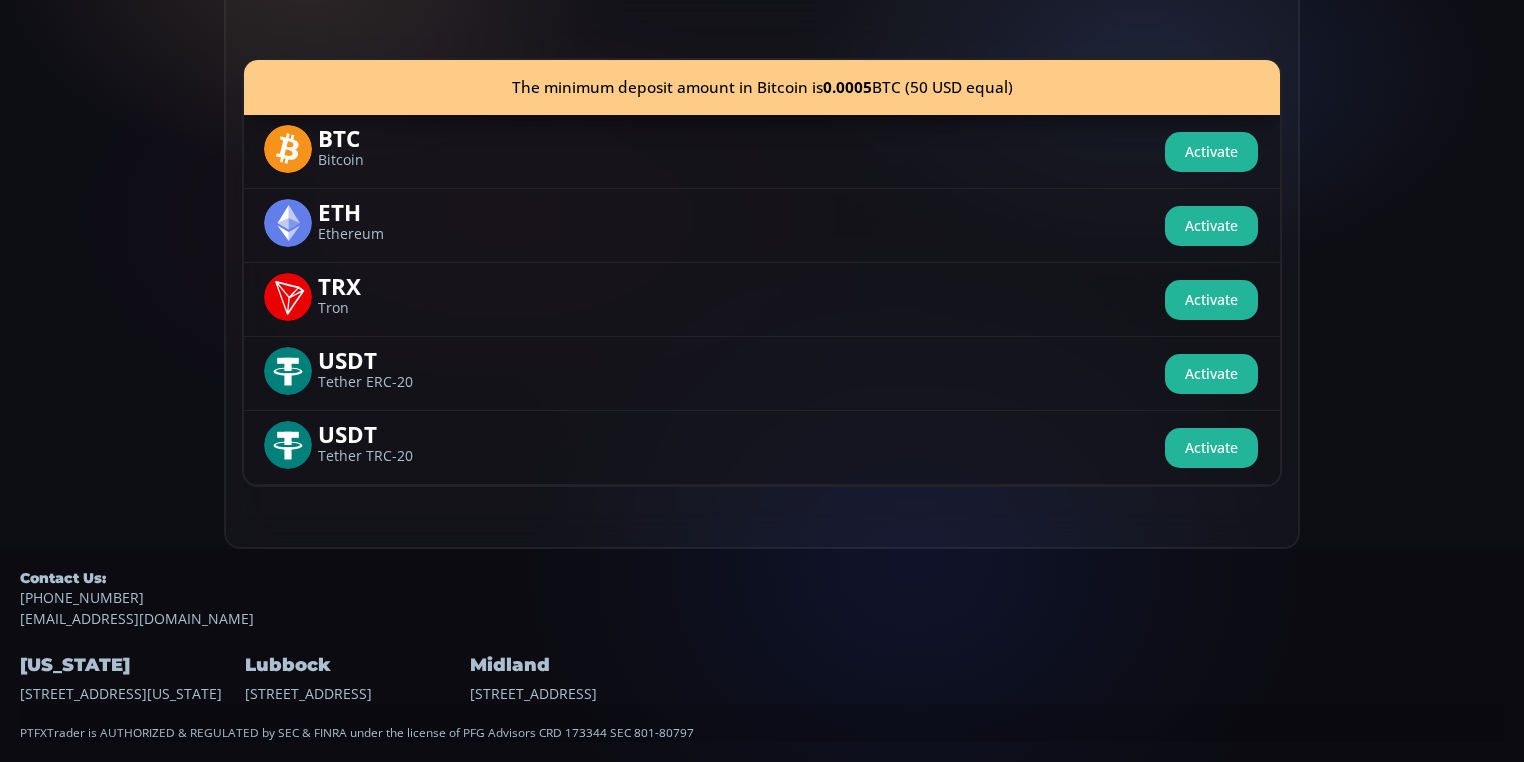 scroll, scrollTop: 243, scrollLeft: 0, axis: vertical 